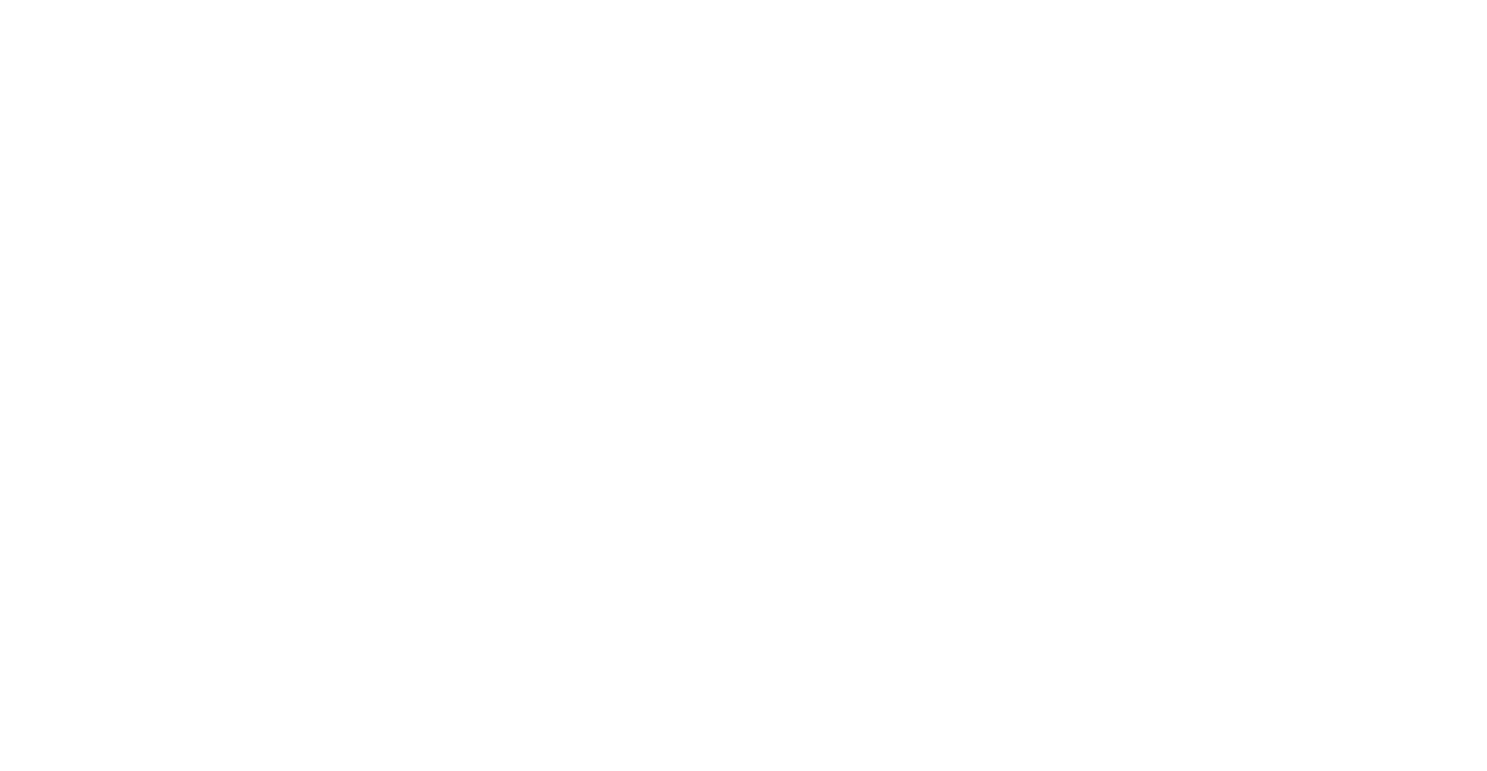 scroll, scrollTop: 0, scrollLeft: 0, axis: both 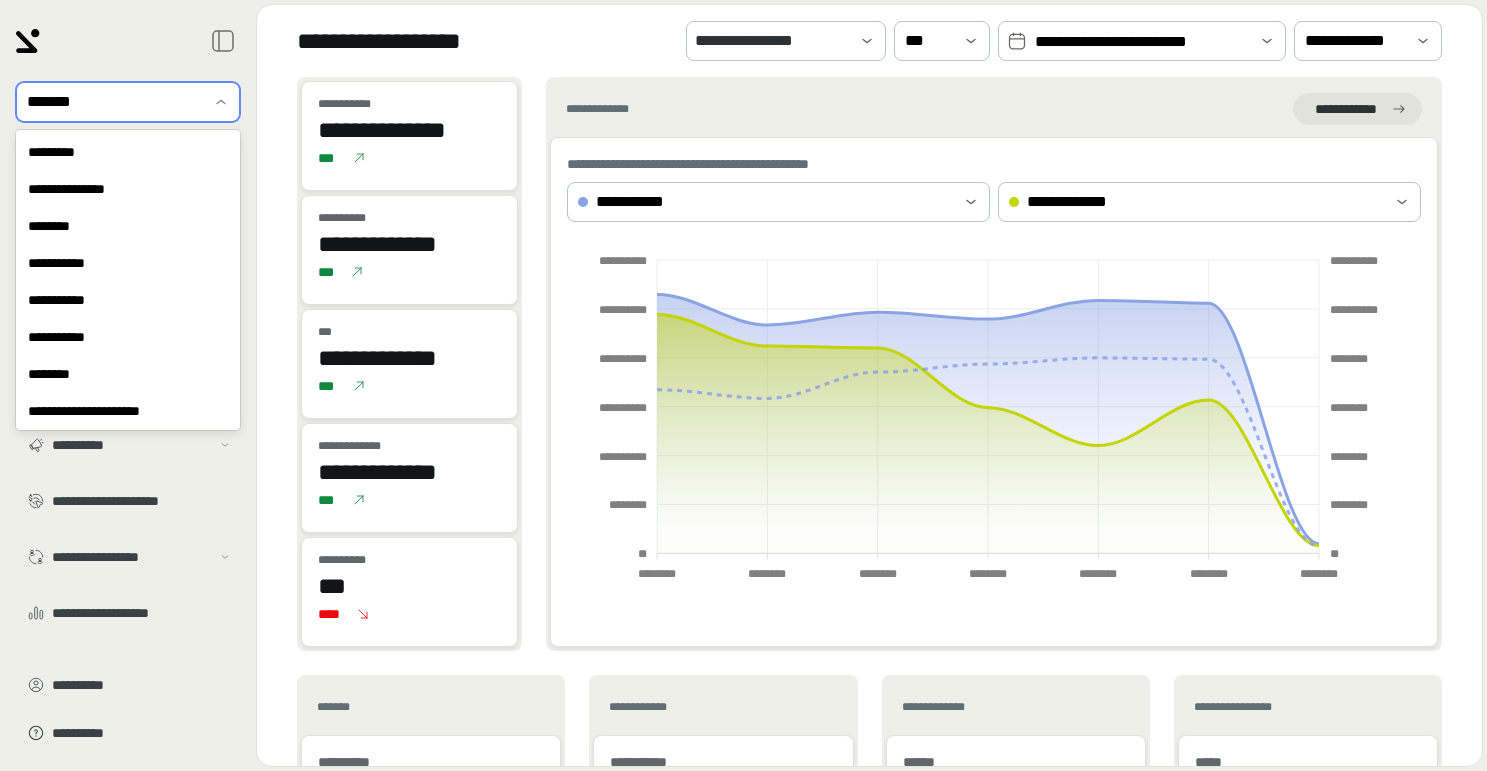 click at bounding box center (114, 102) 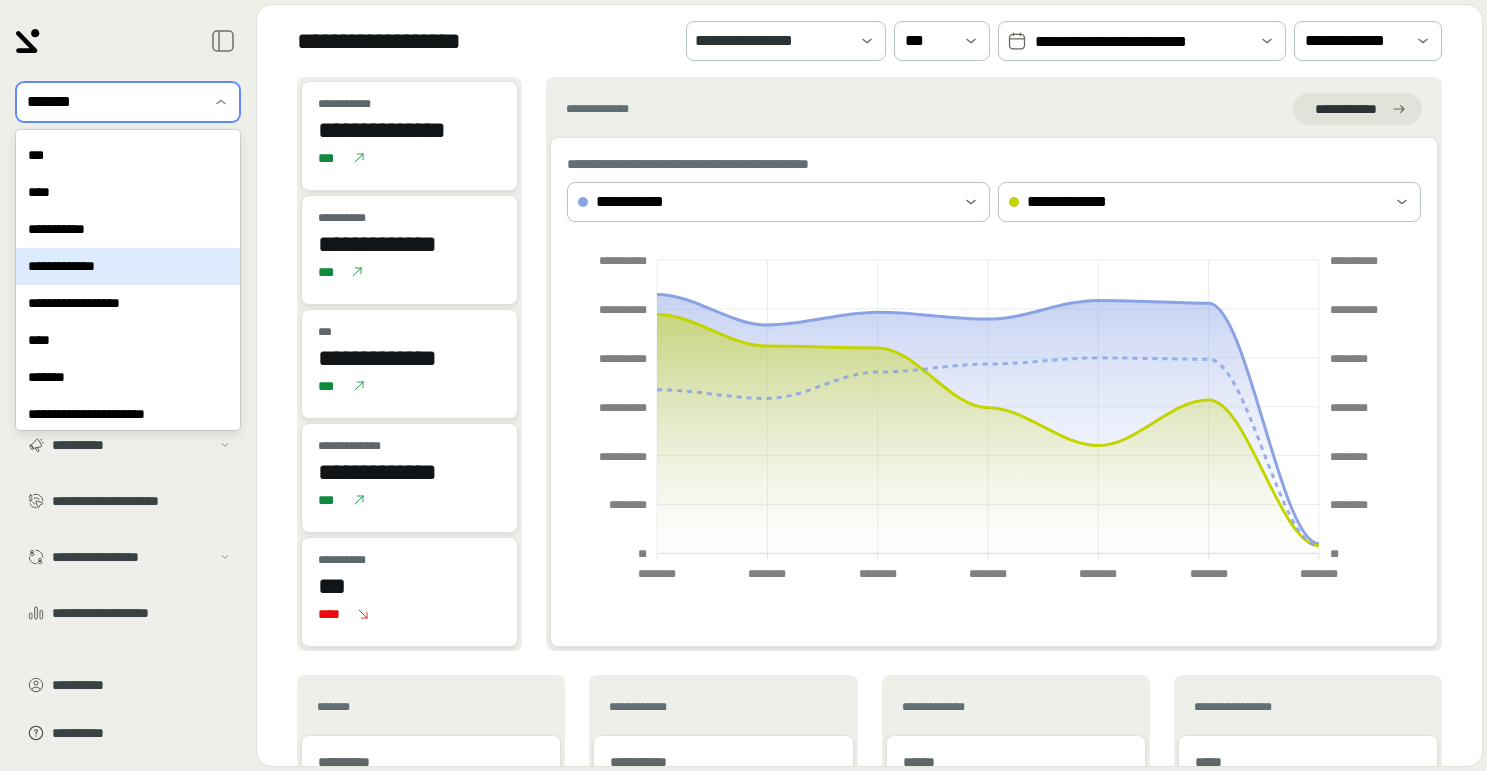 scroll, scrollTop: 5459, scrollLeft: 0, axis: vertical 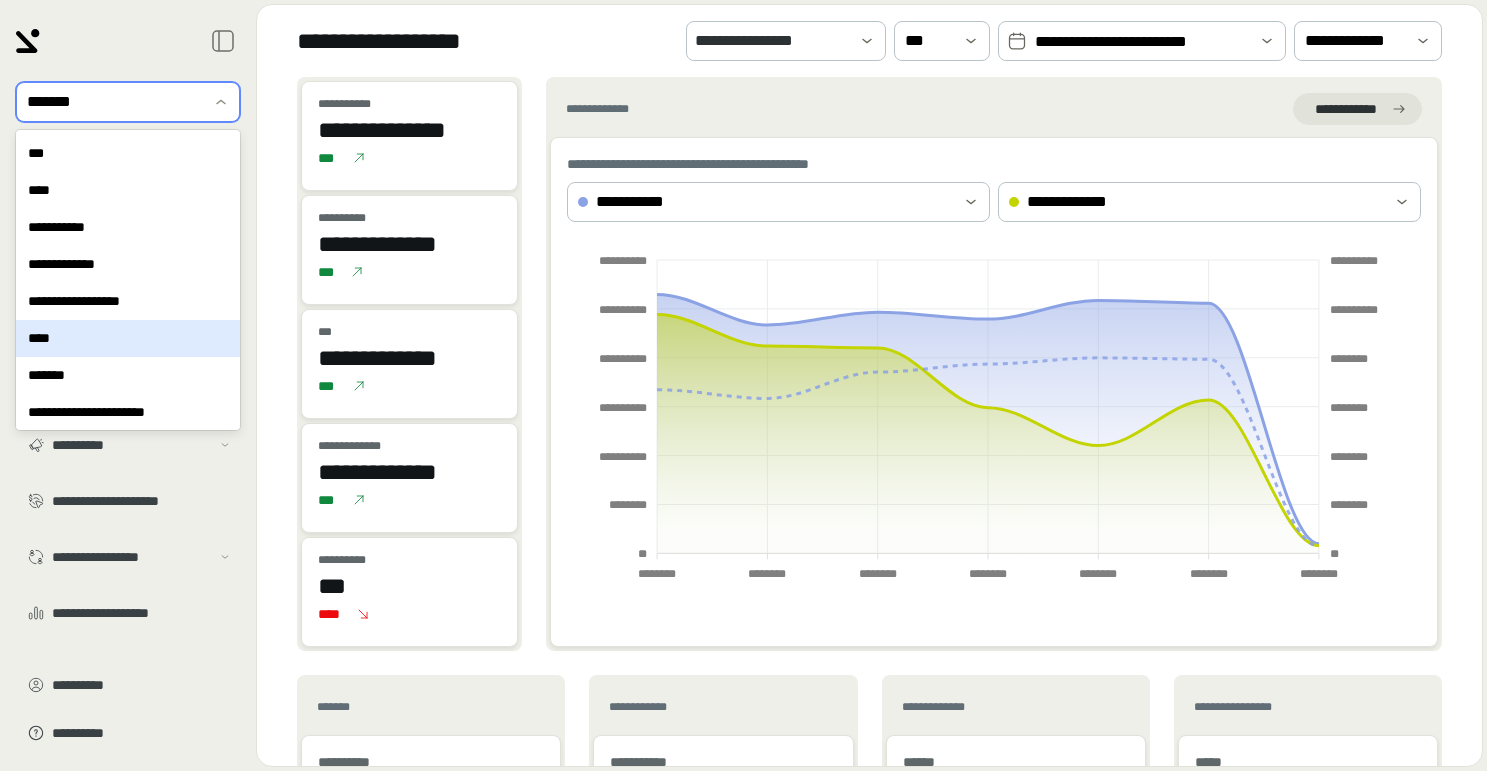 click on "****" at bounding box center [128, 338] 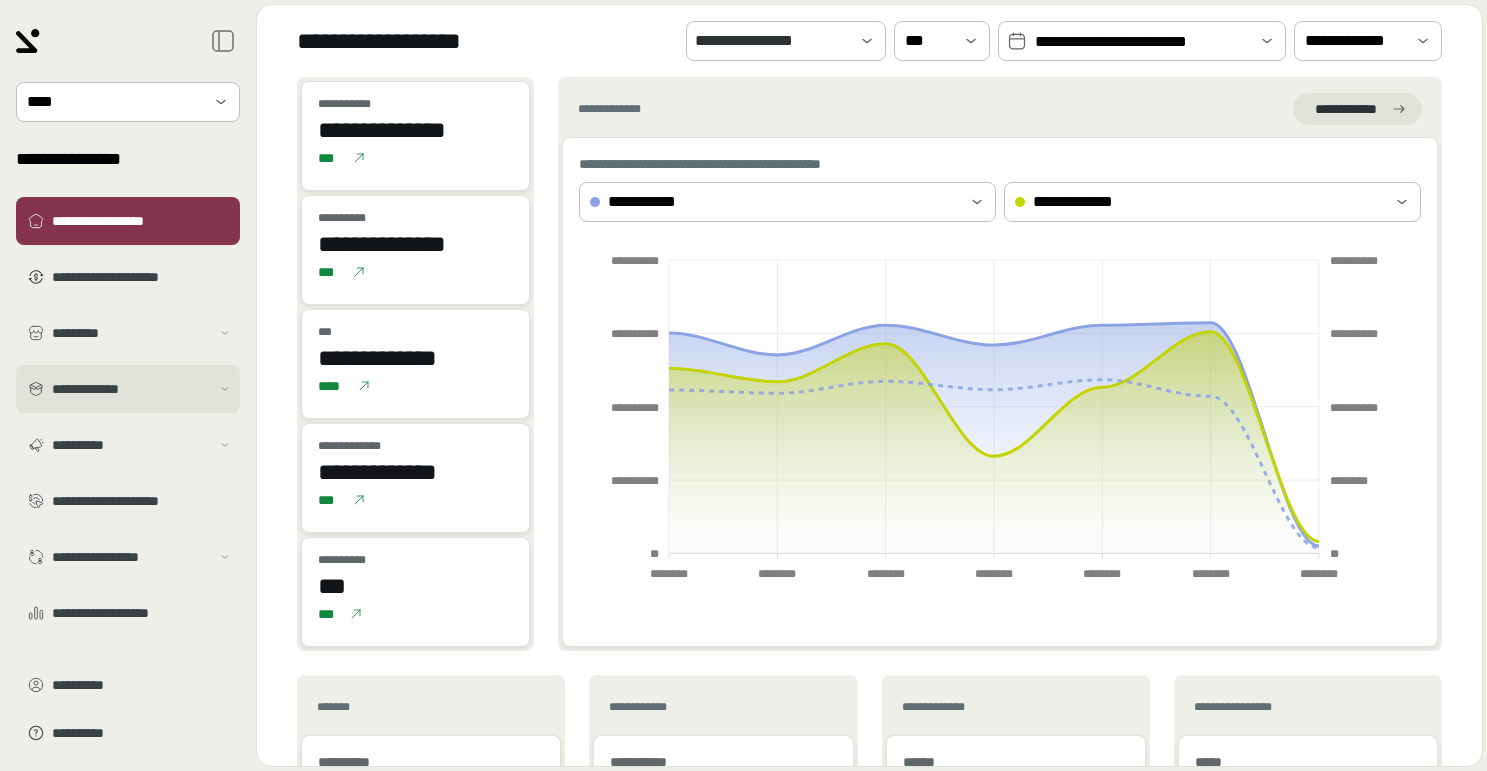 click on "**********" at bounding box center [131, 389] 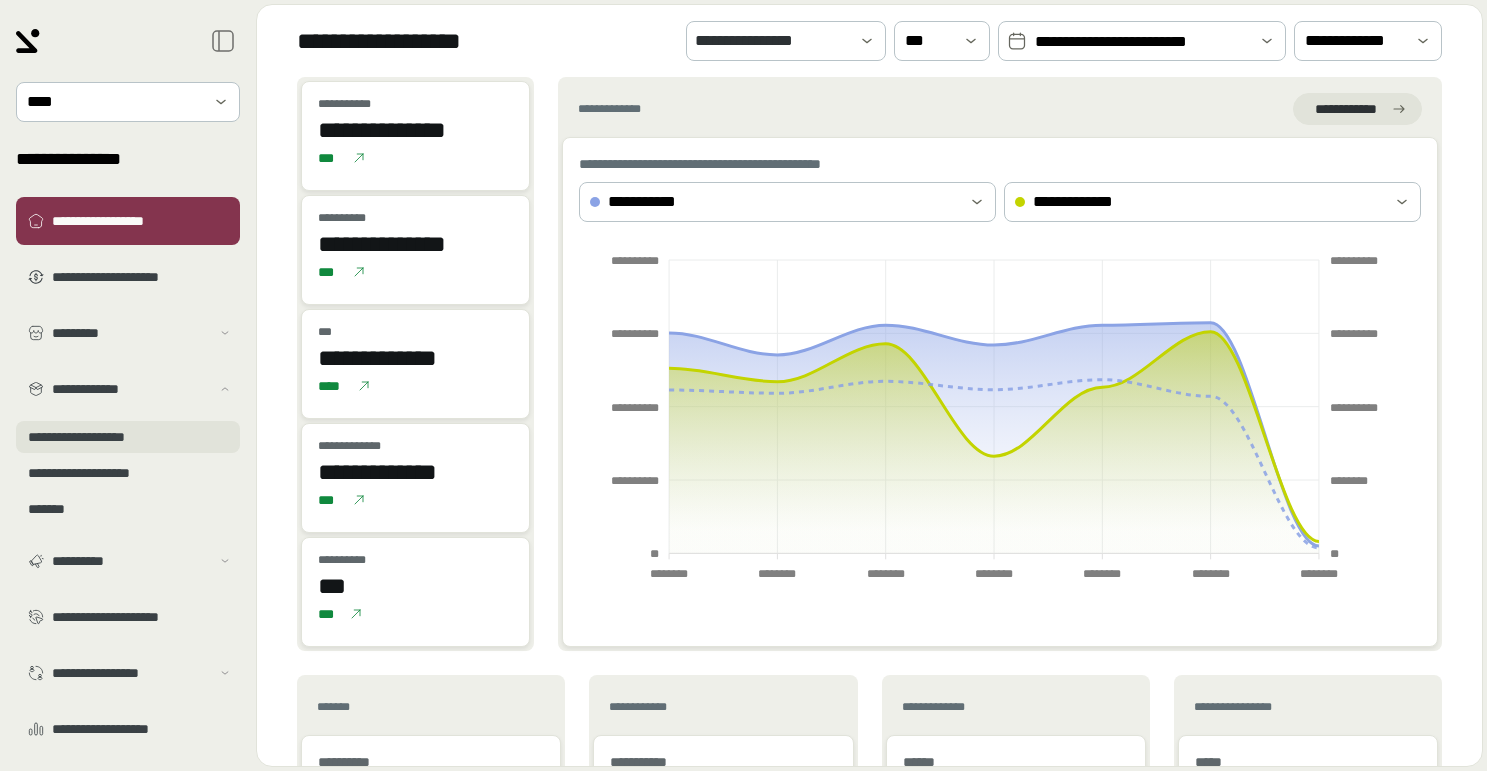click on "**********" at bounding box center (128, 437) 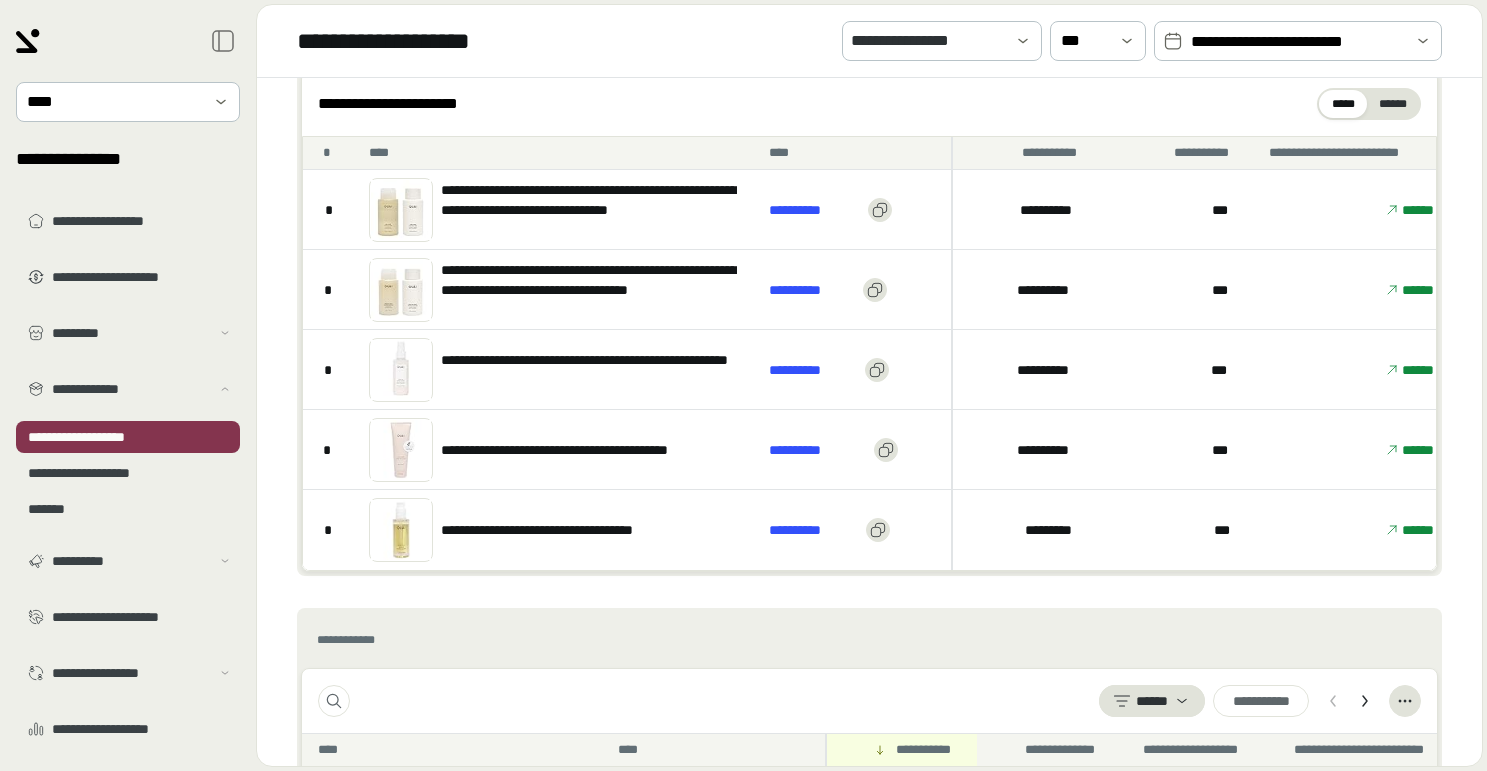 scroll, scrollTop: 160, scrollLeft: 0, axis: vertical 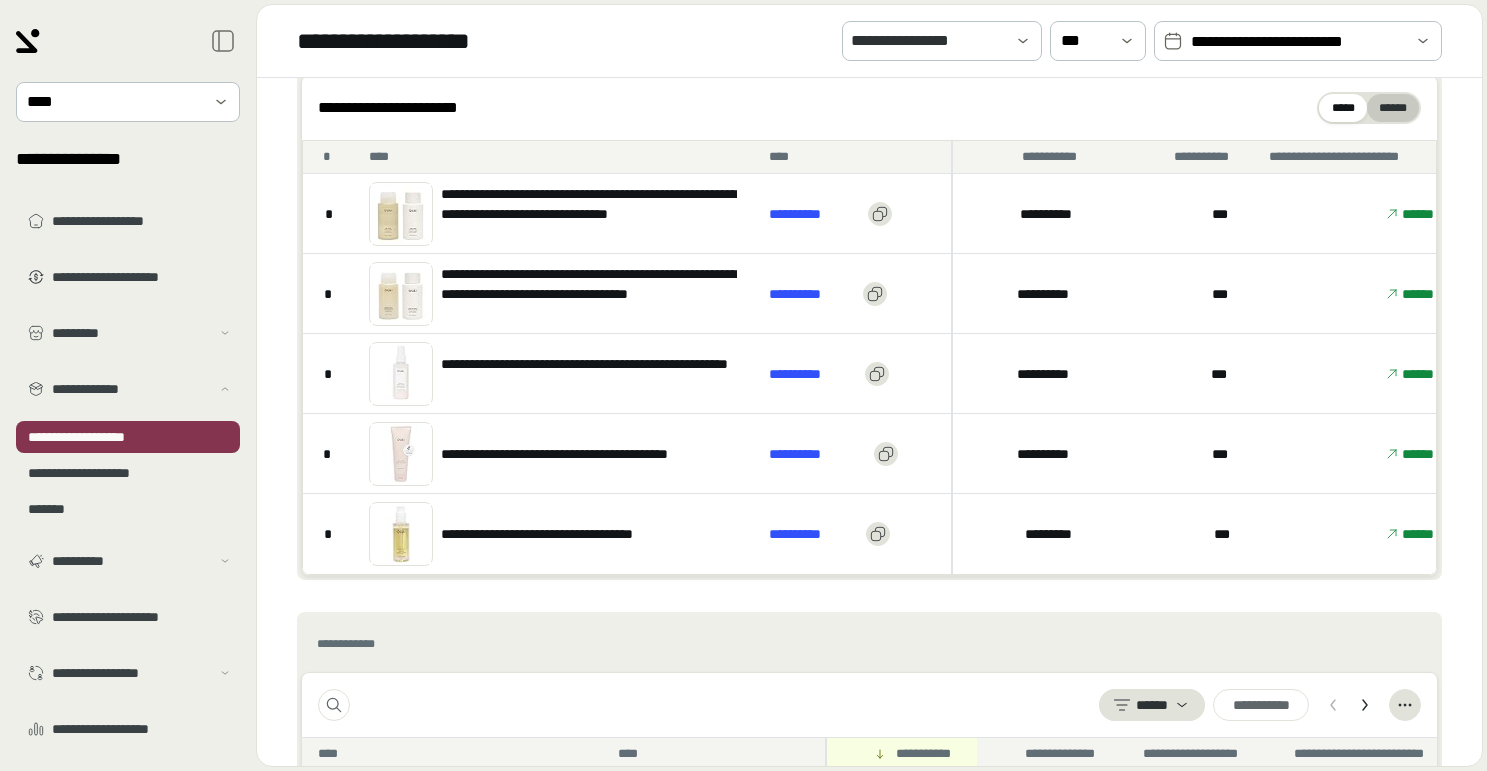 click on "******" at bounding box center (1393, 108) 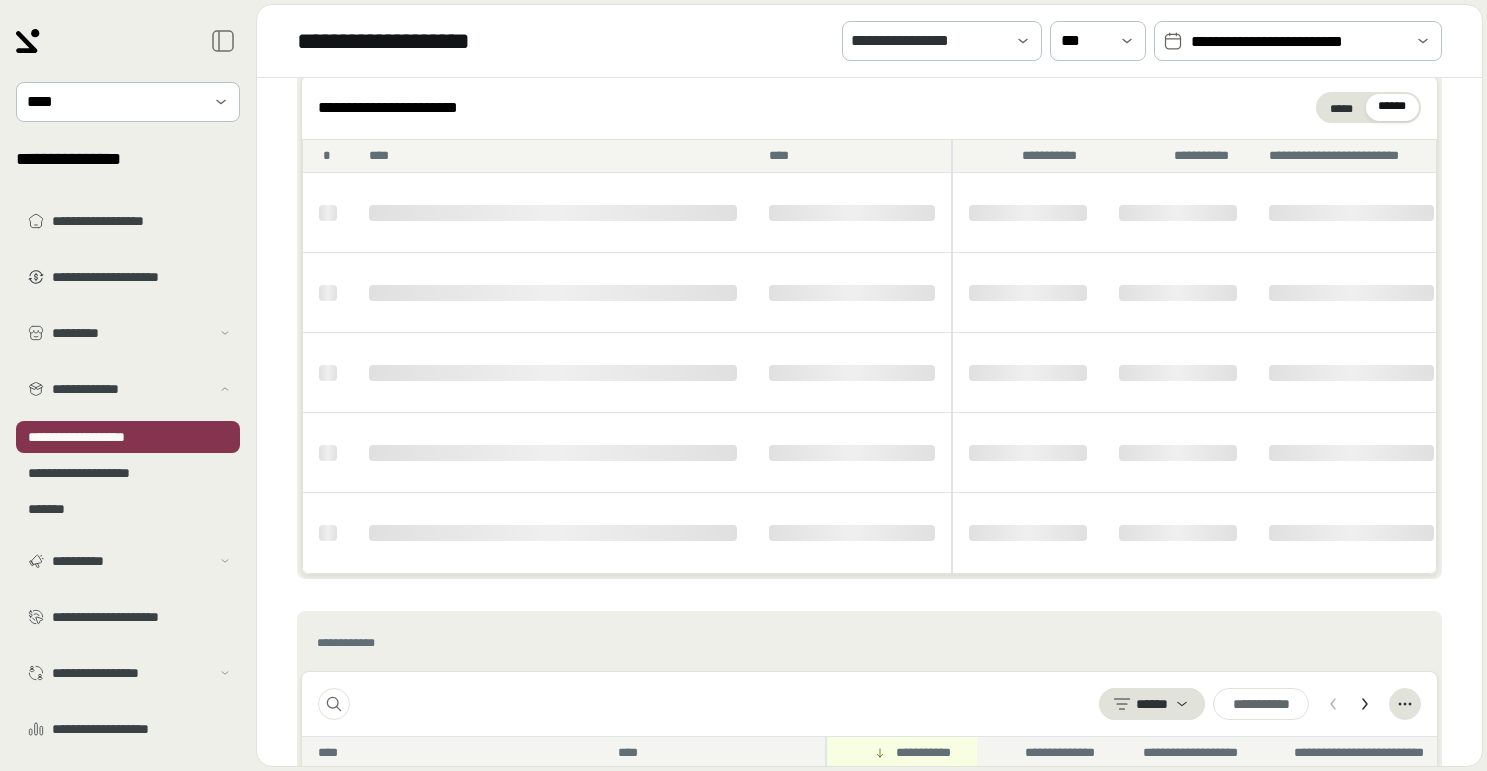 scroll, scrollTop: 160, scrollLeft: 0, axis: vertical 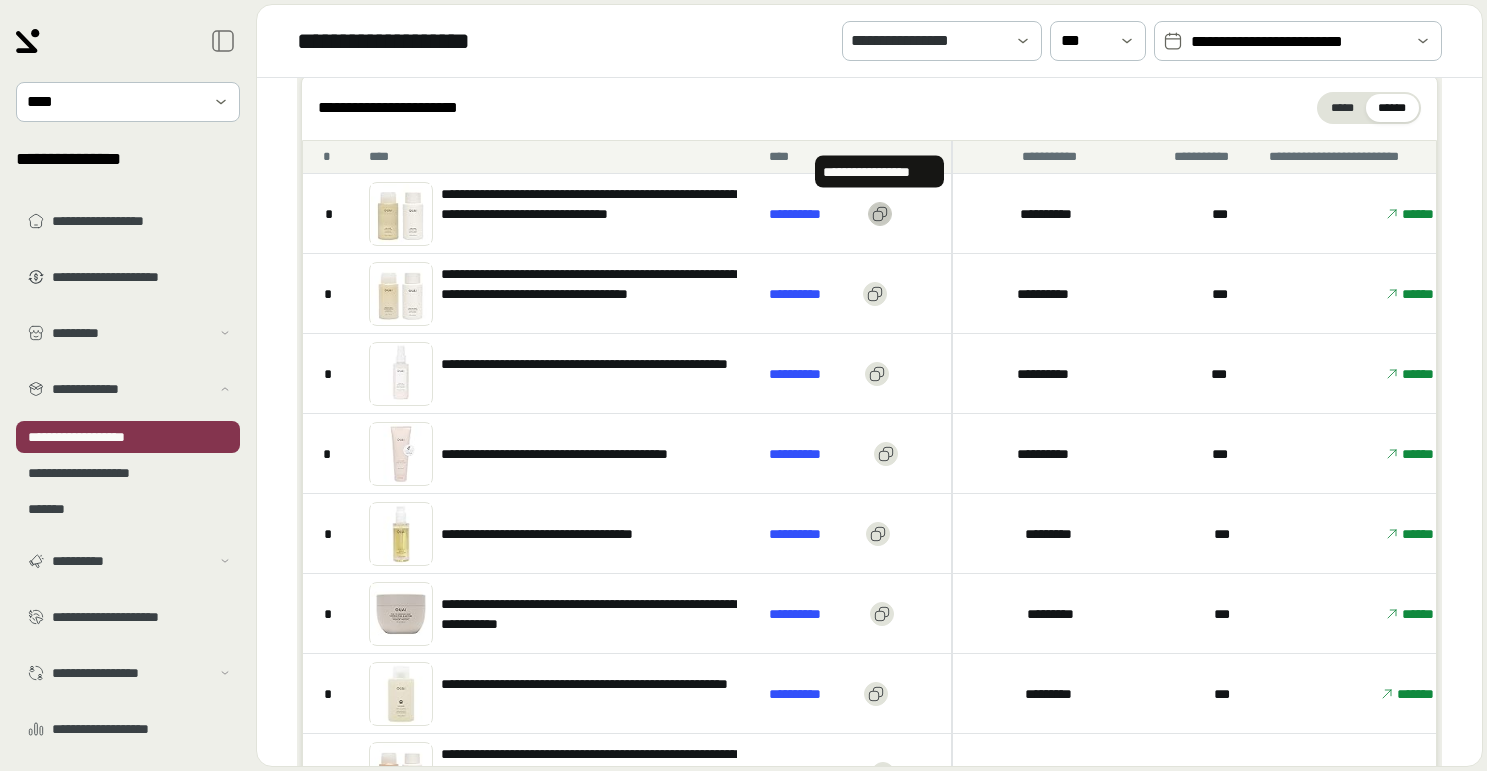 click 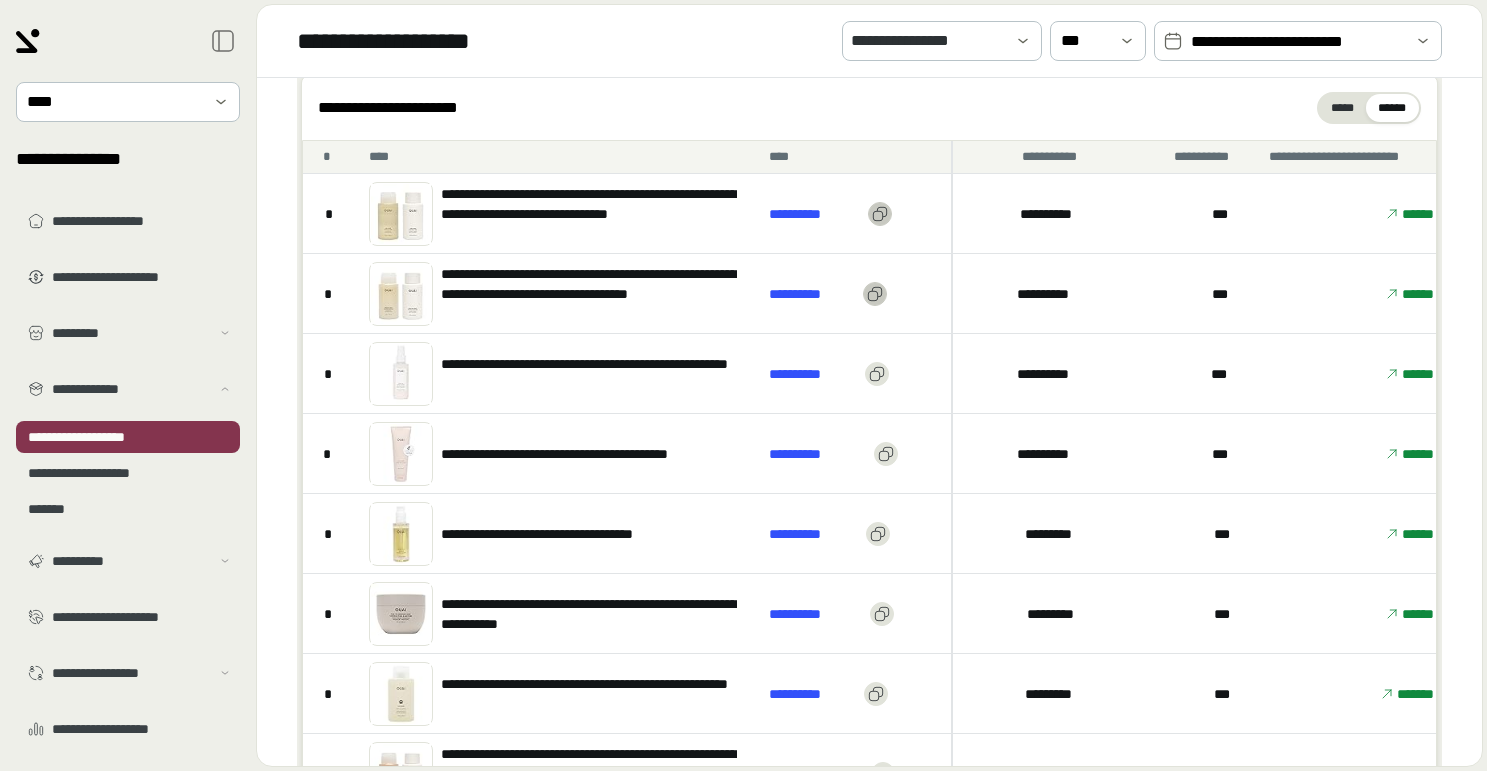 click 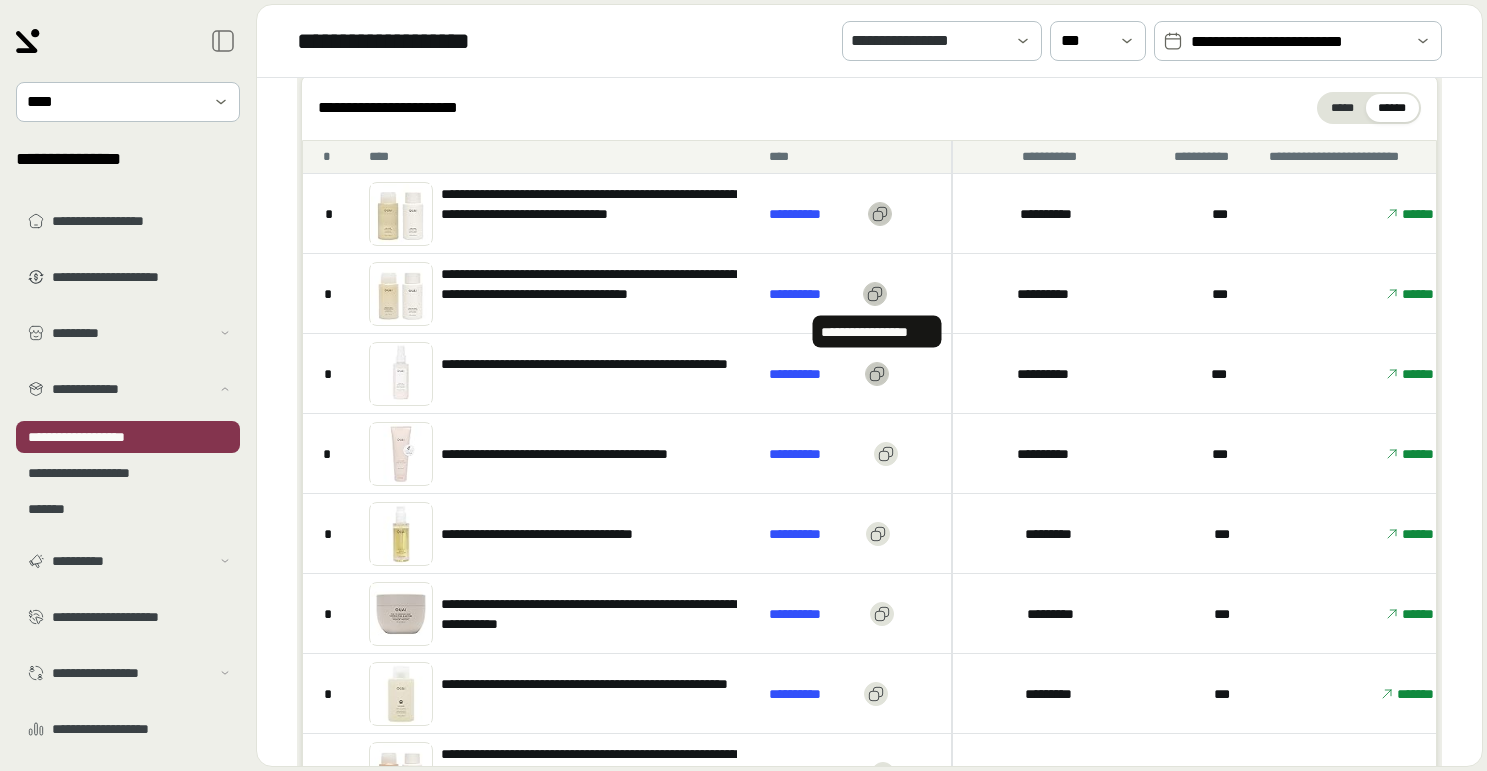 click at bounding box center [877, 374] 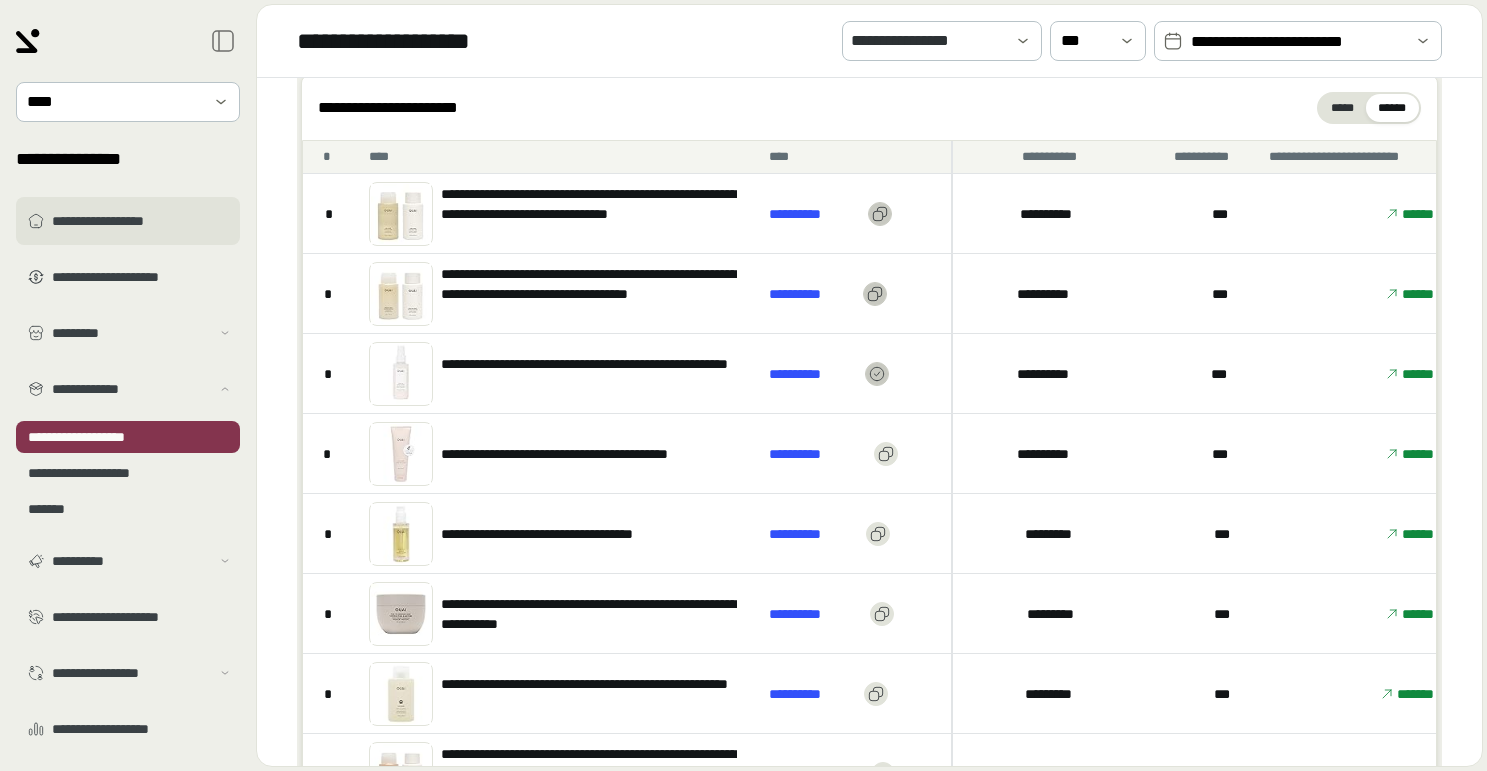 type 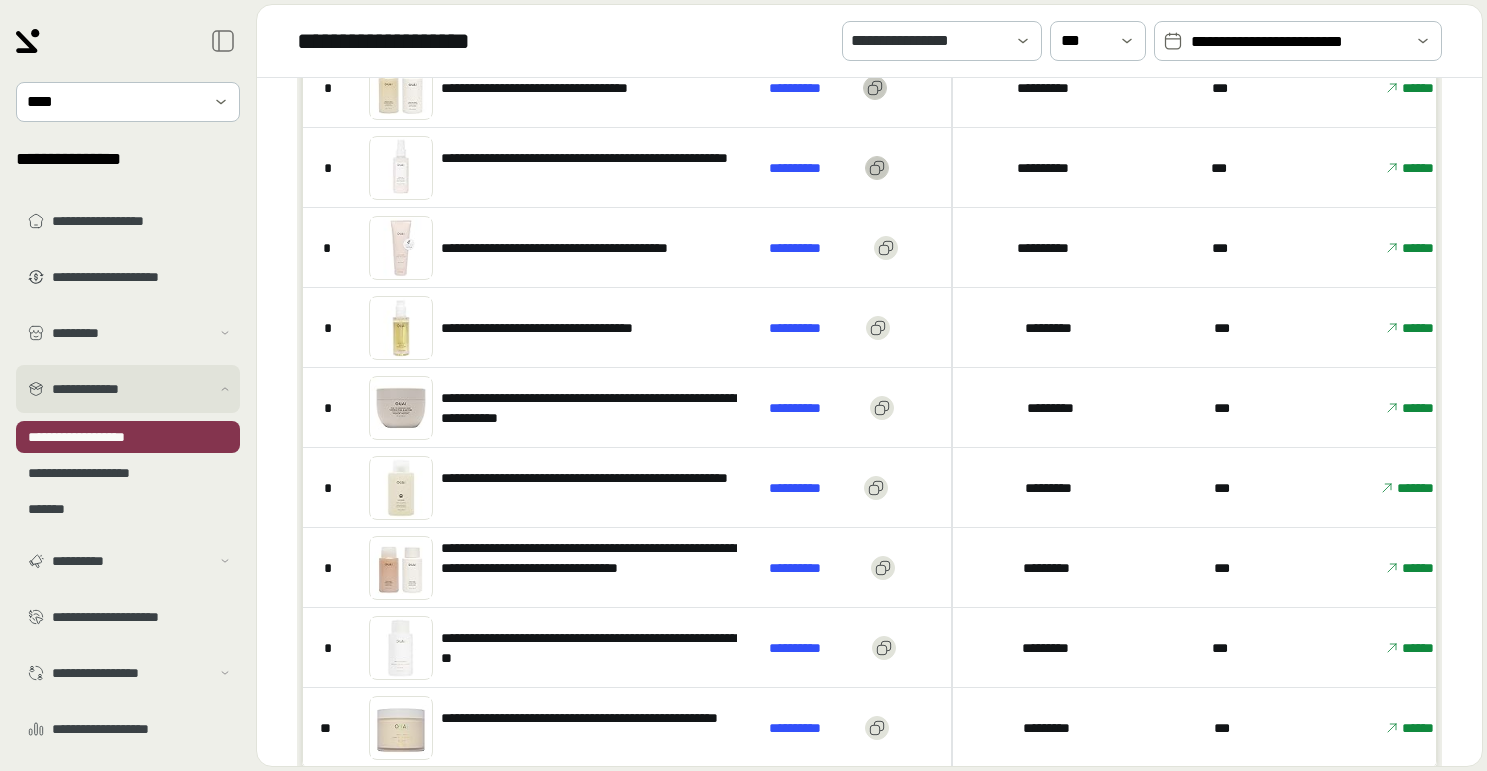 scroll, scrollTop: 365, scrollLeft: 0, axis: vertical 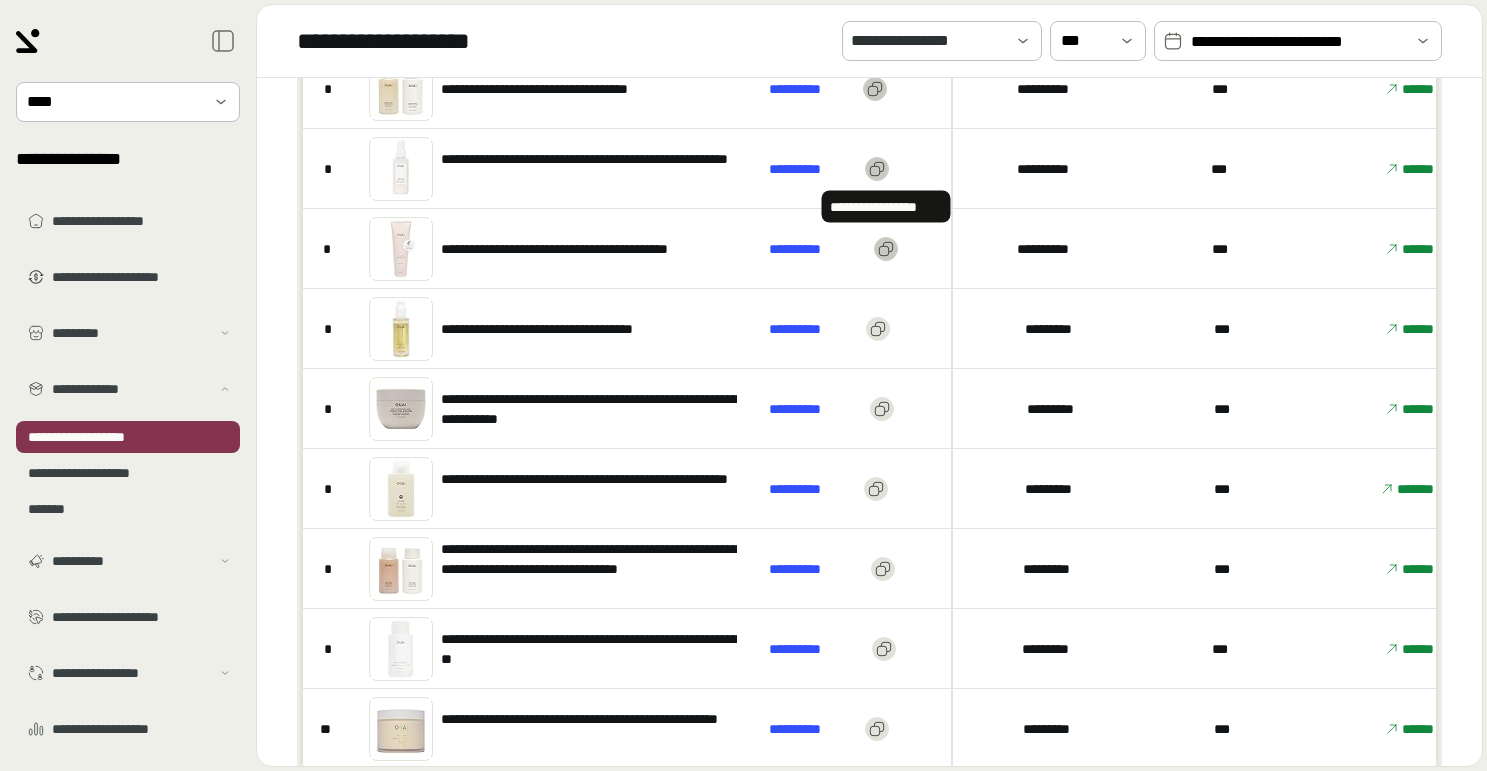 click 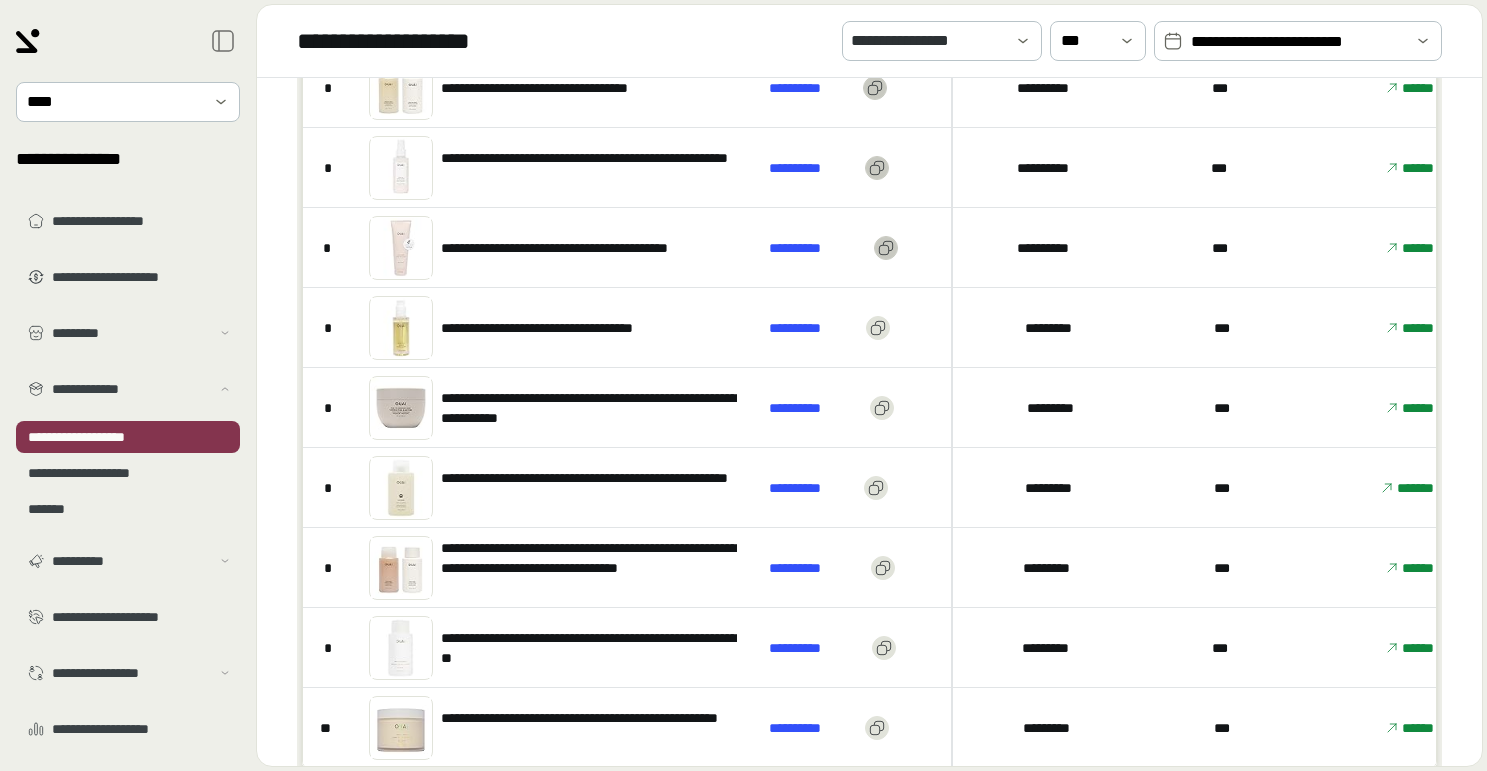 scroll, scrollTop: 368, scrollLeft: 0, axis: vertical 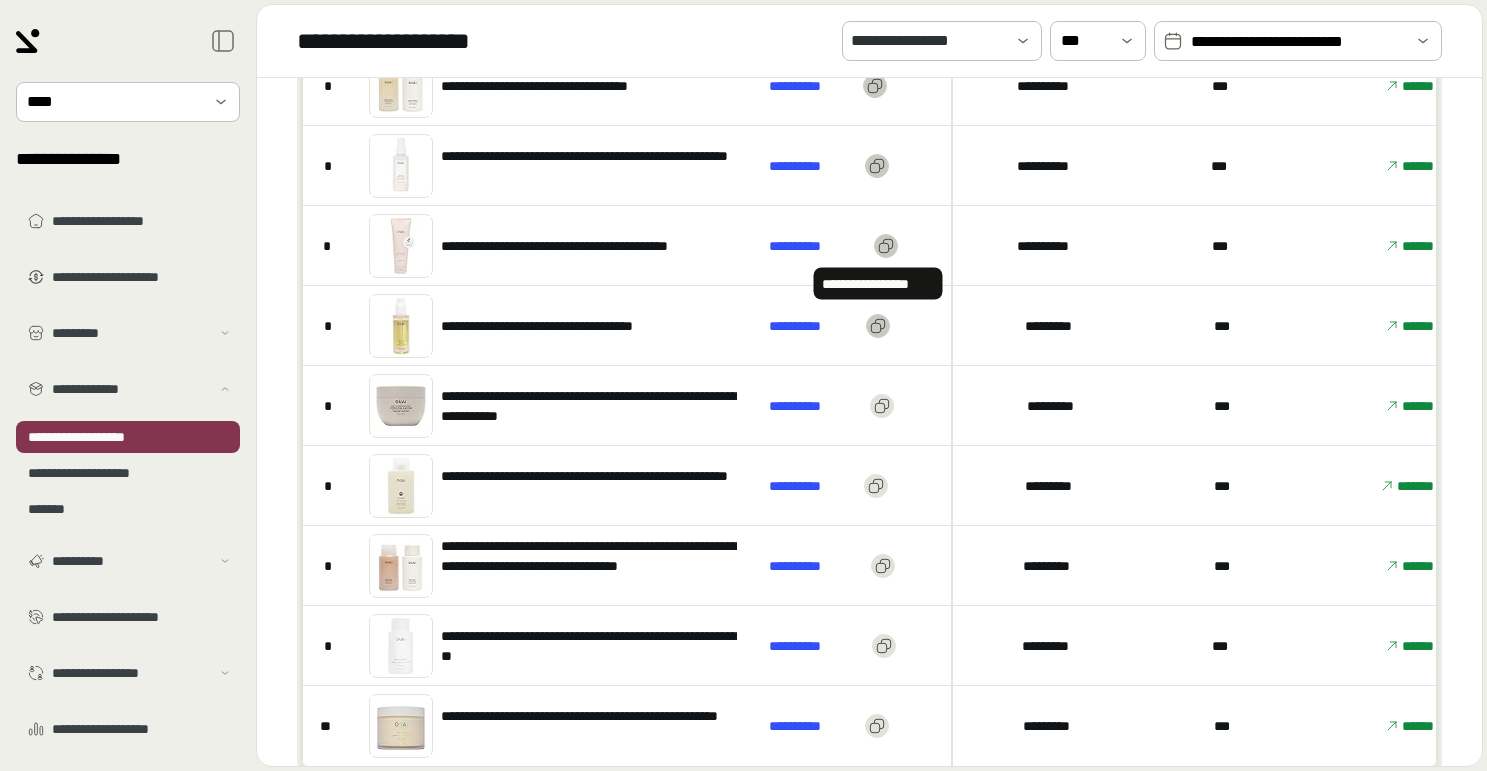 click 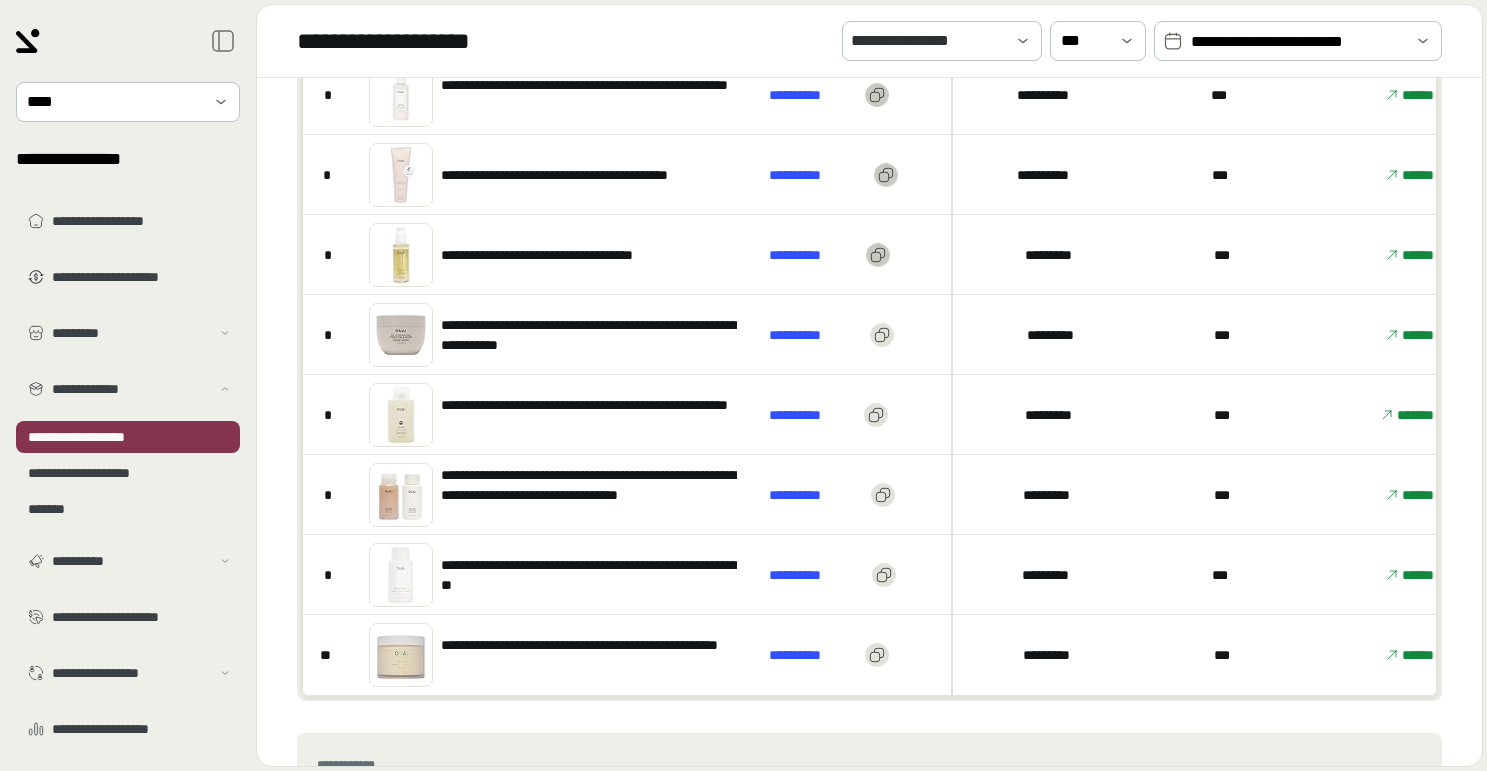 scroll, scrollTop: 440, scrollLeft: 0, axis: vertical 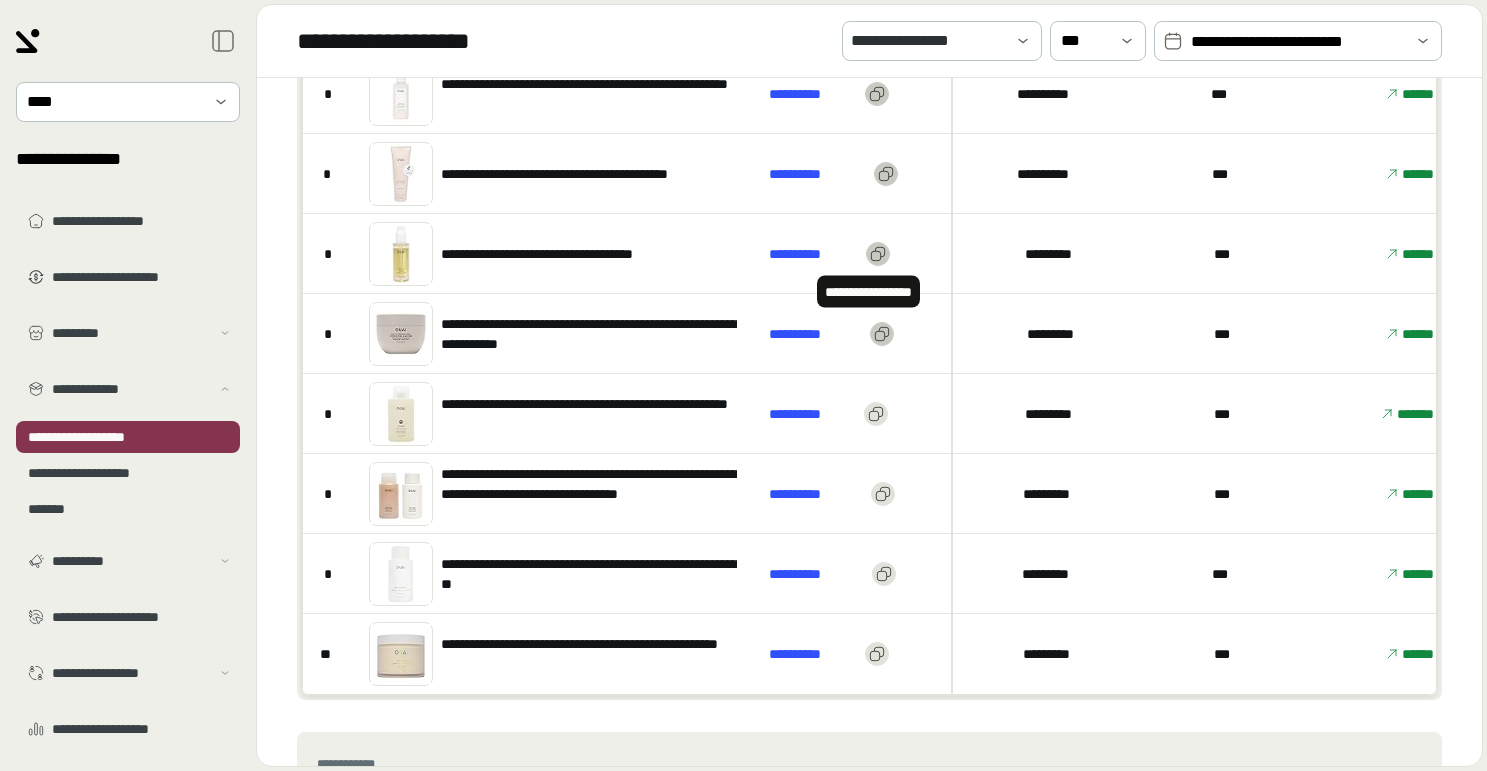 click 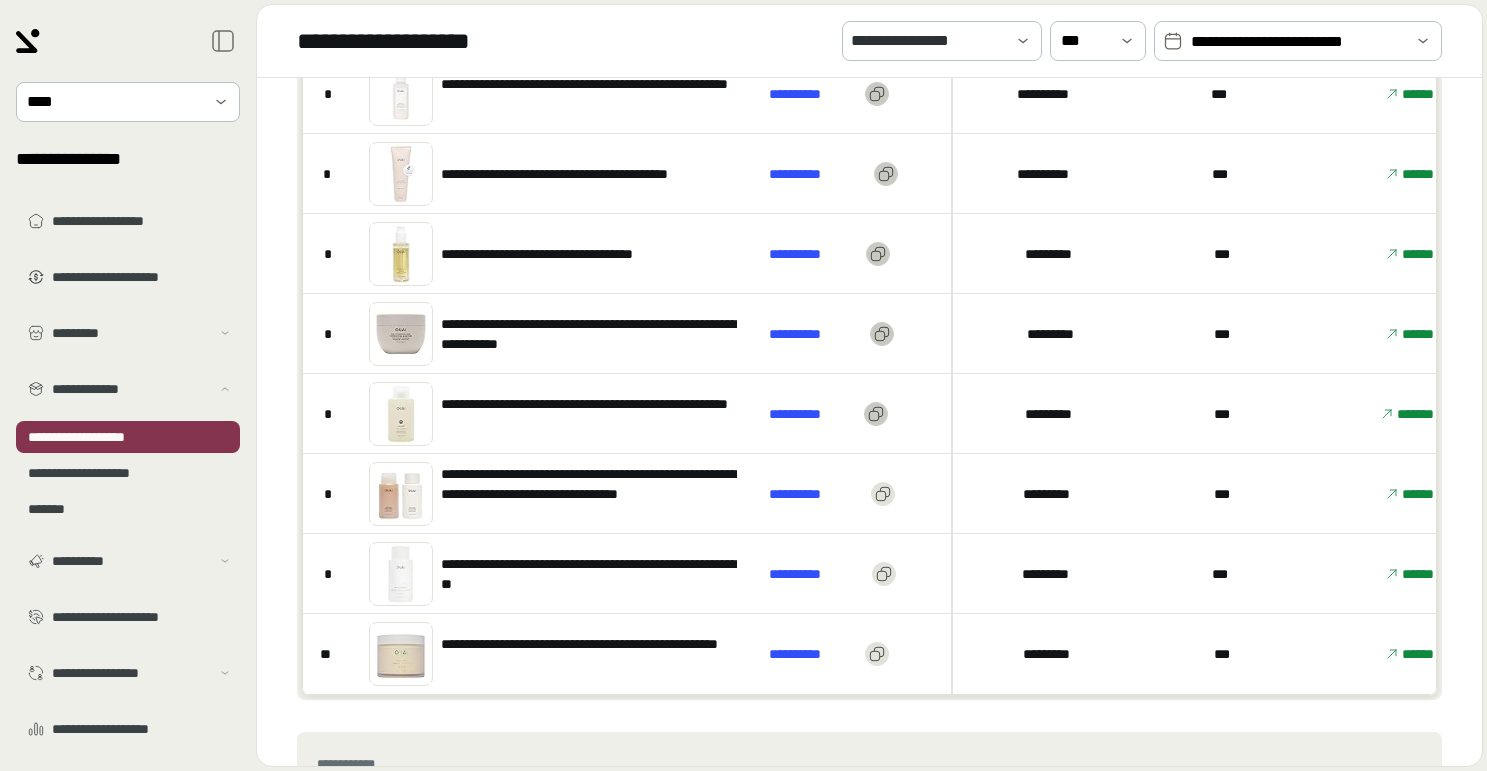 click 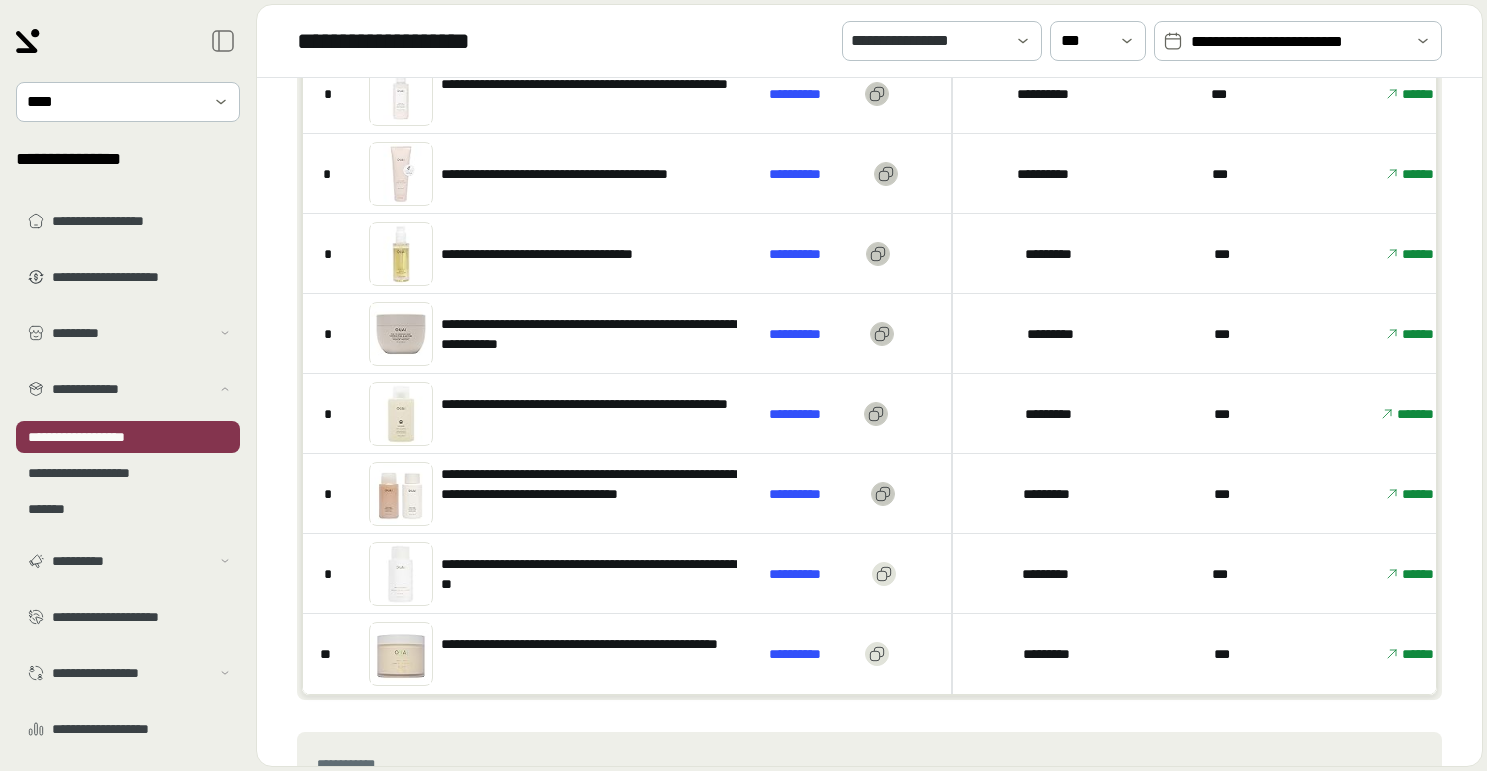 click 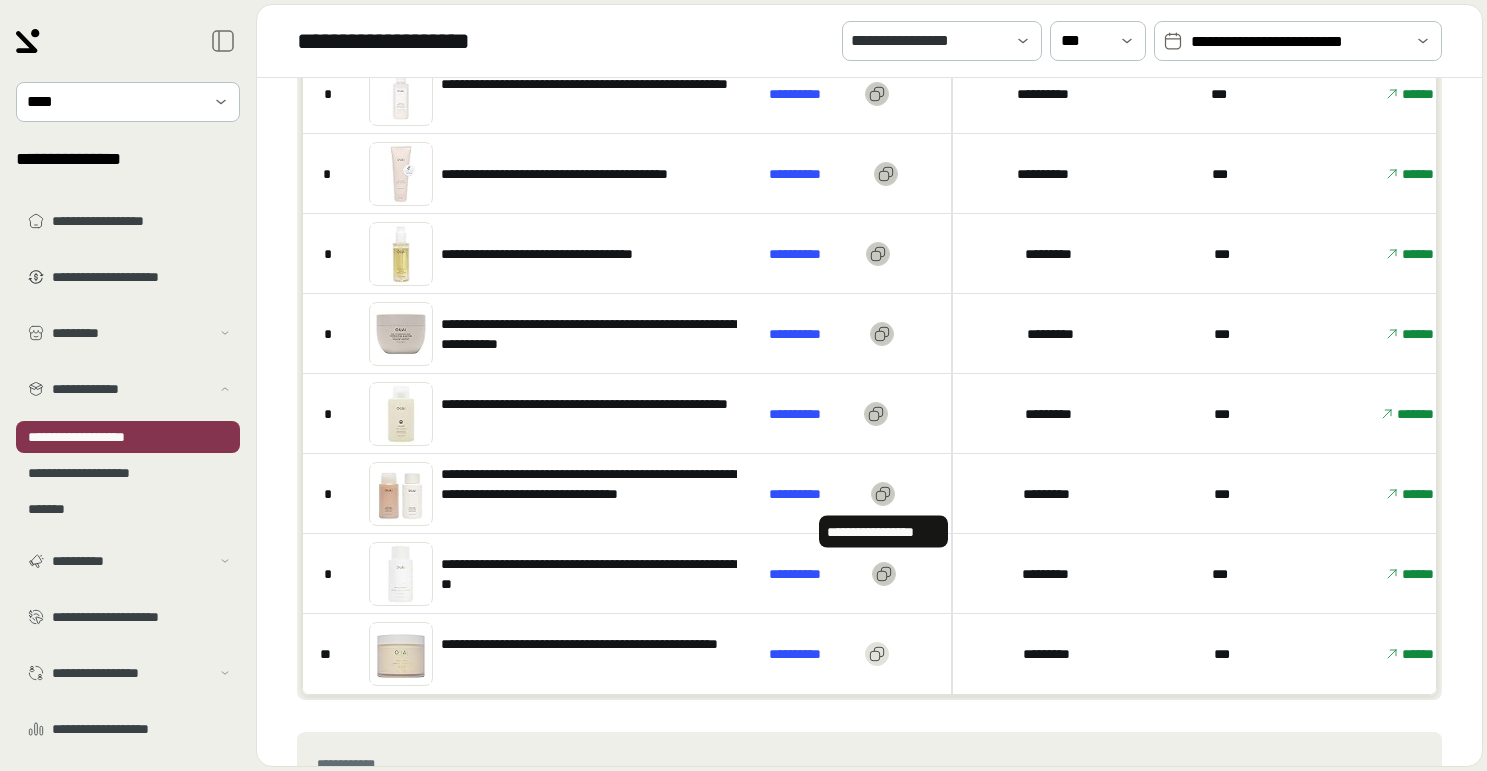 click 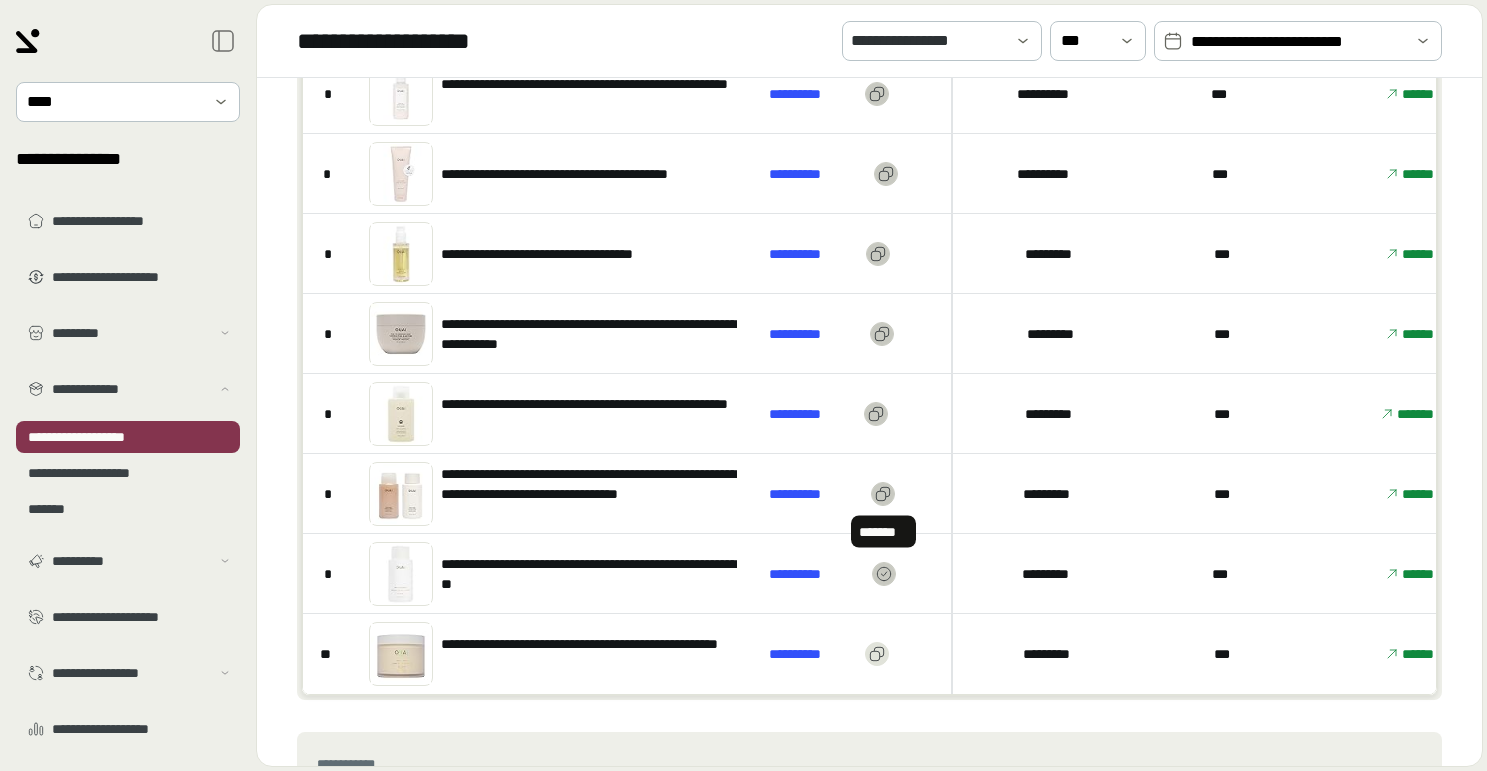 type 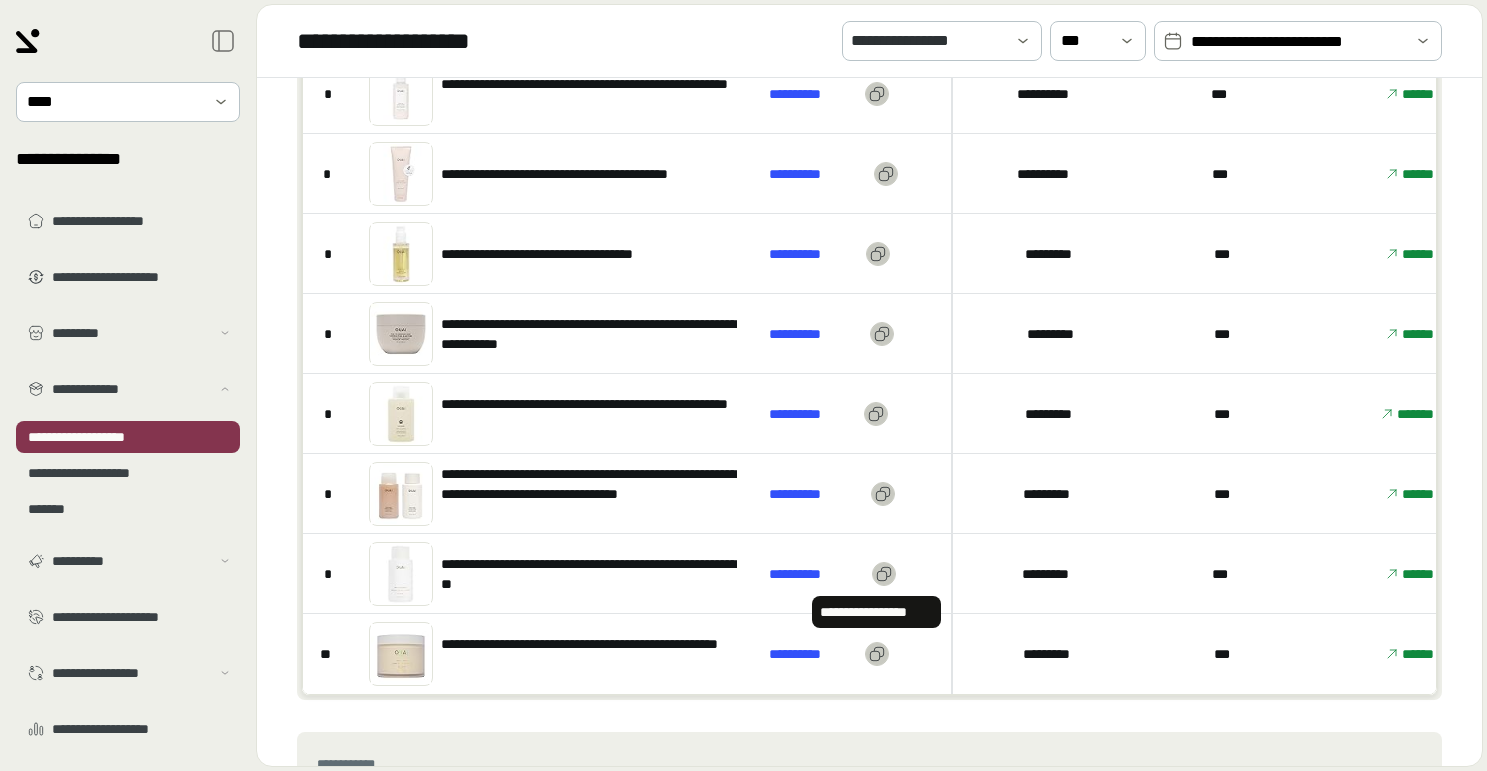 click 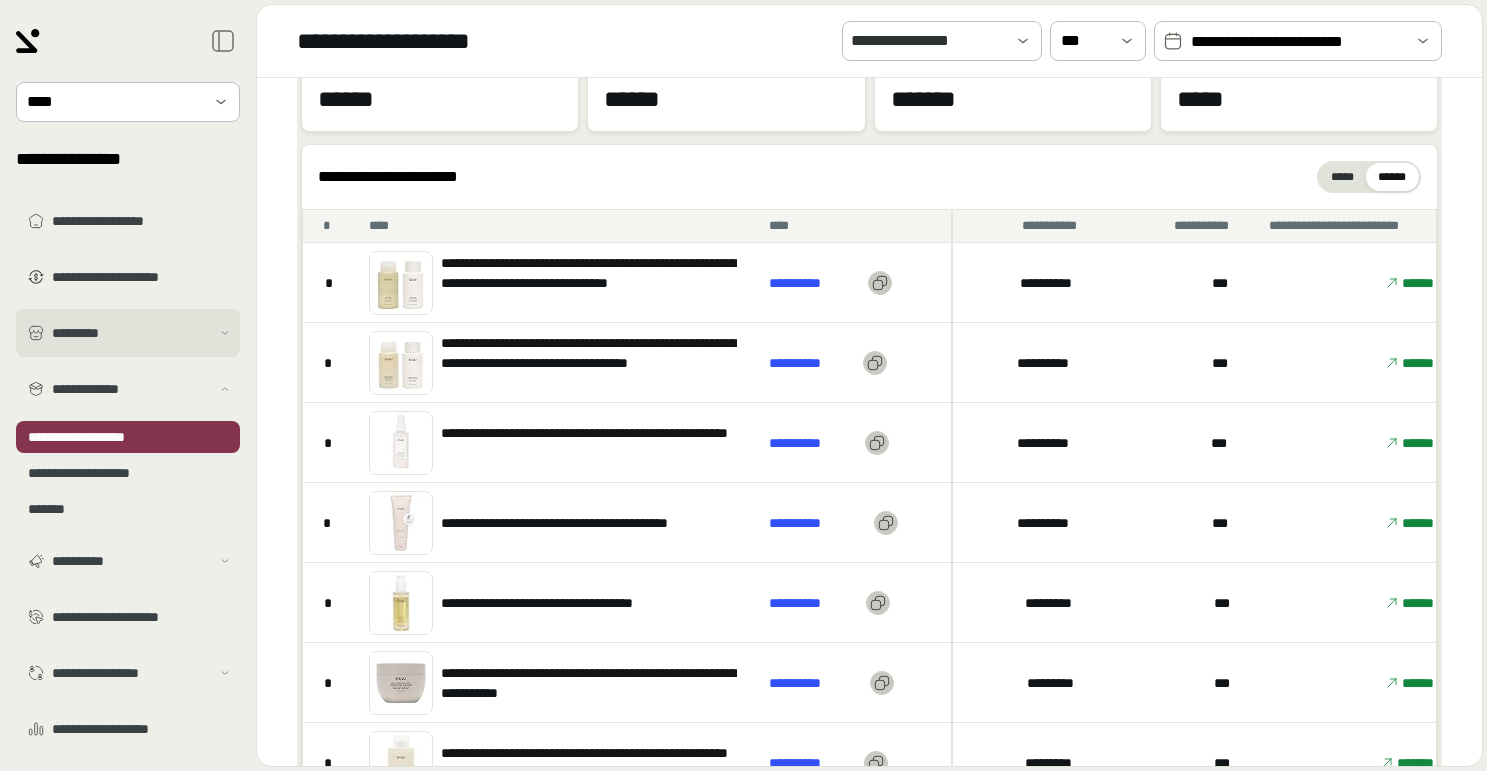 scroll, scrollTop: 0, scrollLeft: 0, axis: both 